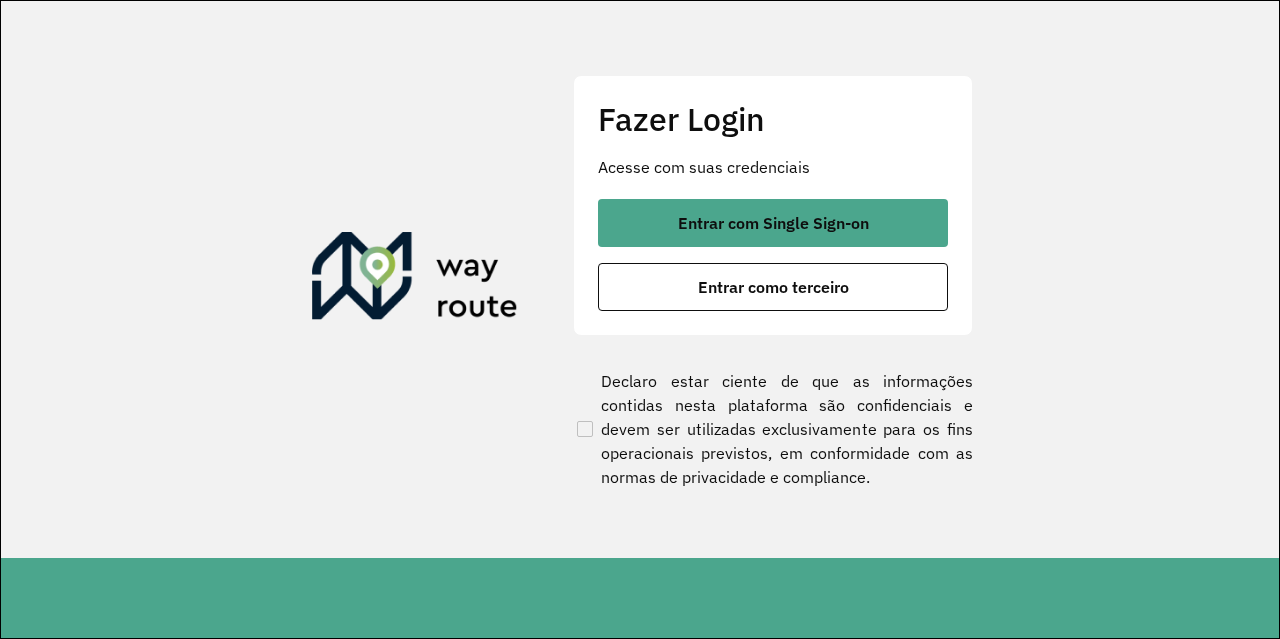 scroll, scrollTop: 0, scrollLeft: 0, axis: both 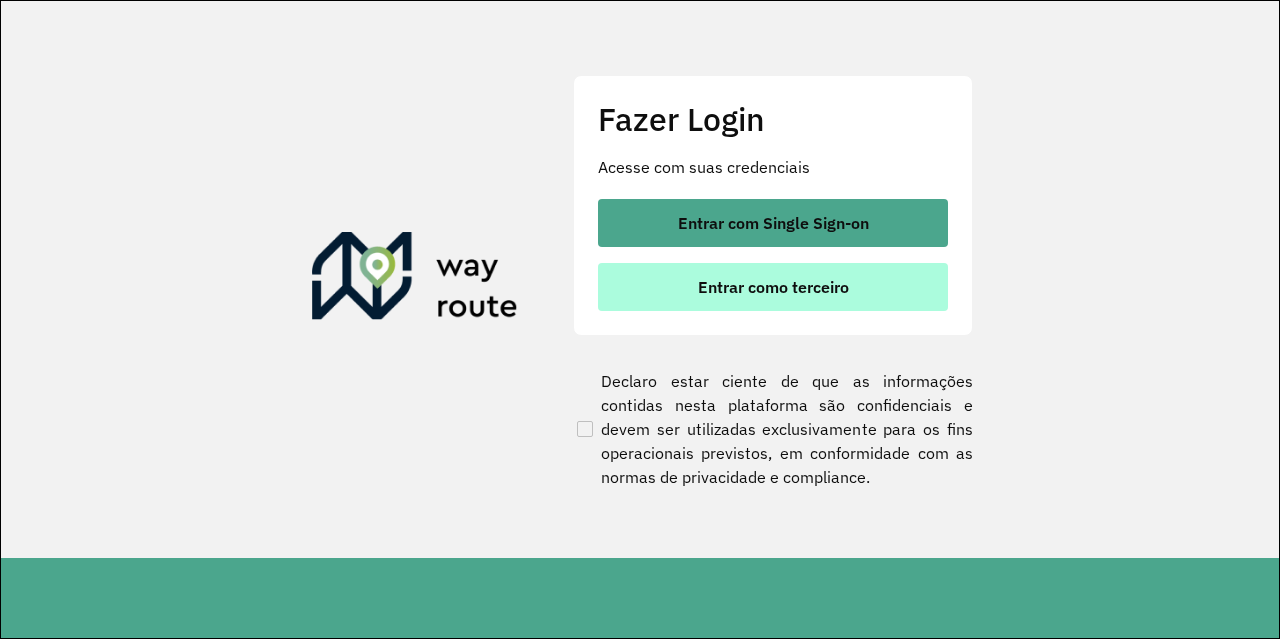 click on "Entrar como terceiro" at bounding box center (773, 287) 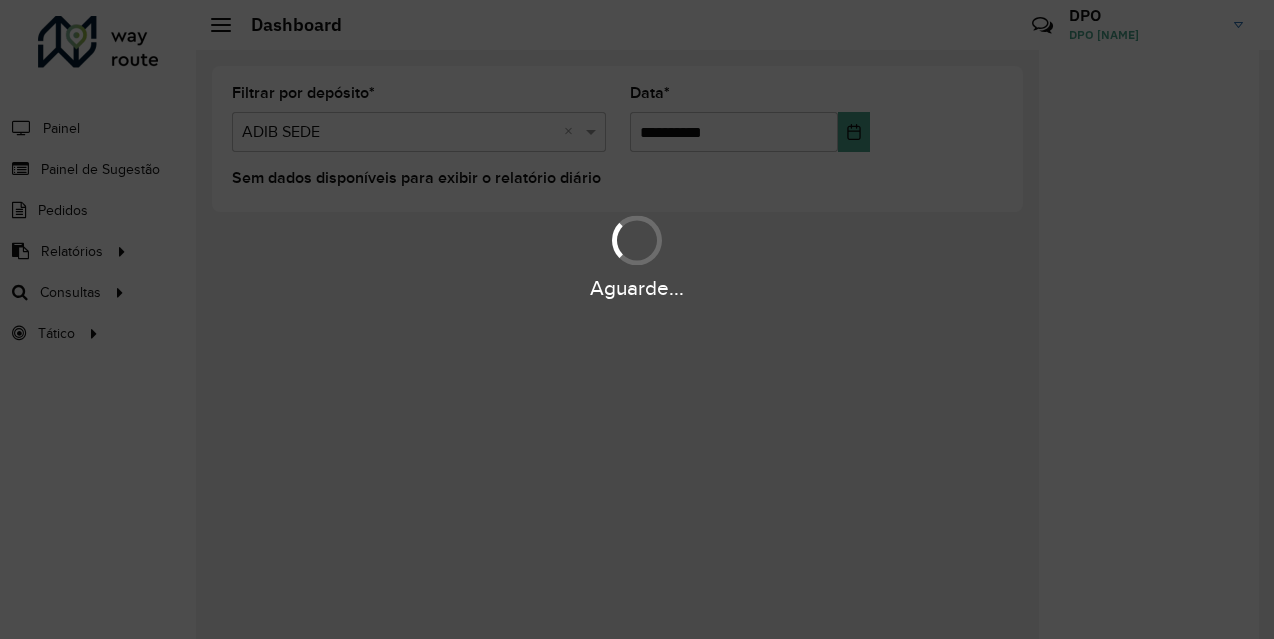 scroll, scrollTop: 0, scrollLeft: 0, axis: both 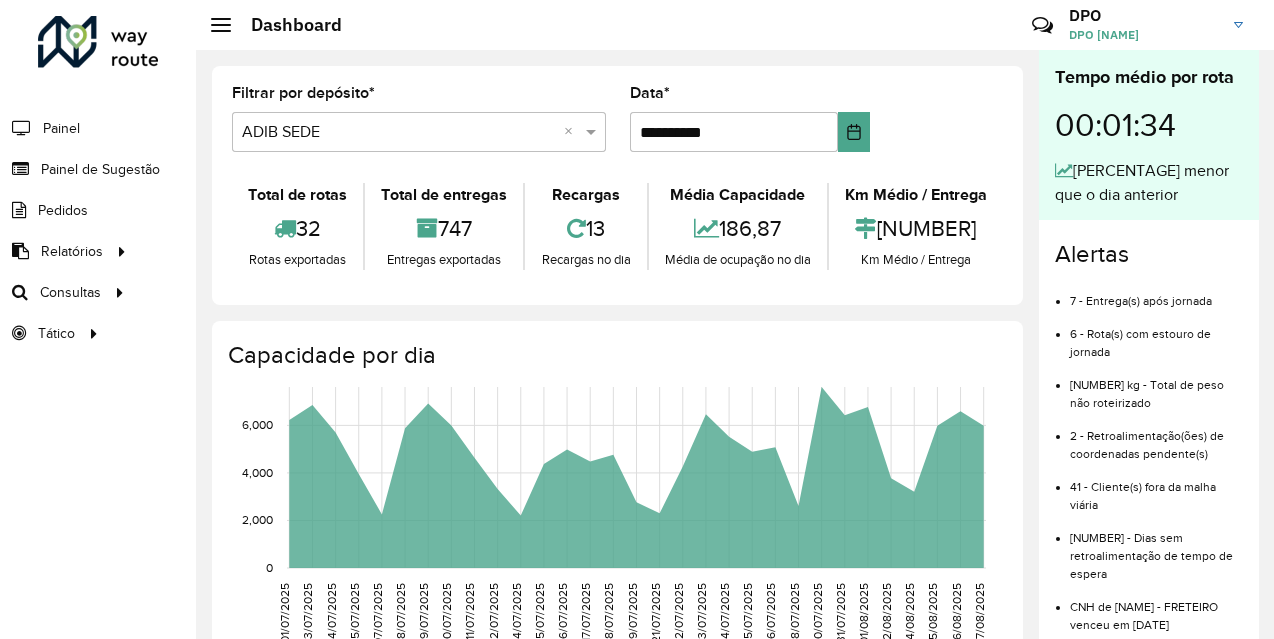 click on "DPO [NAME]" 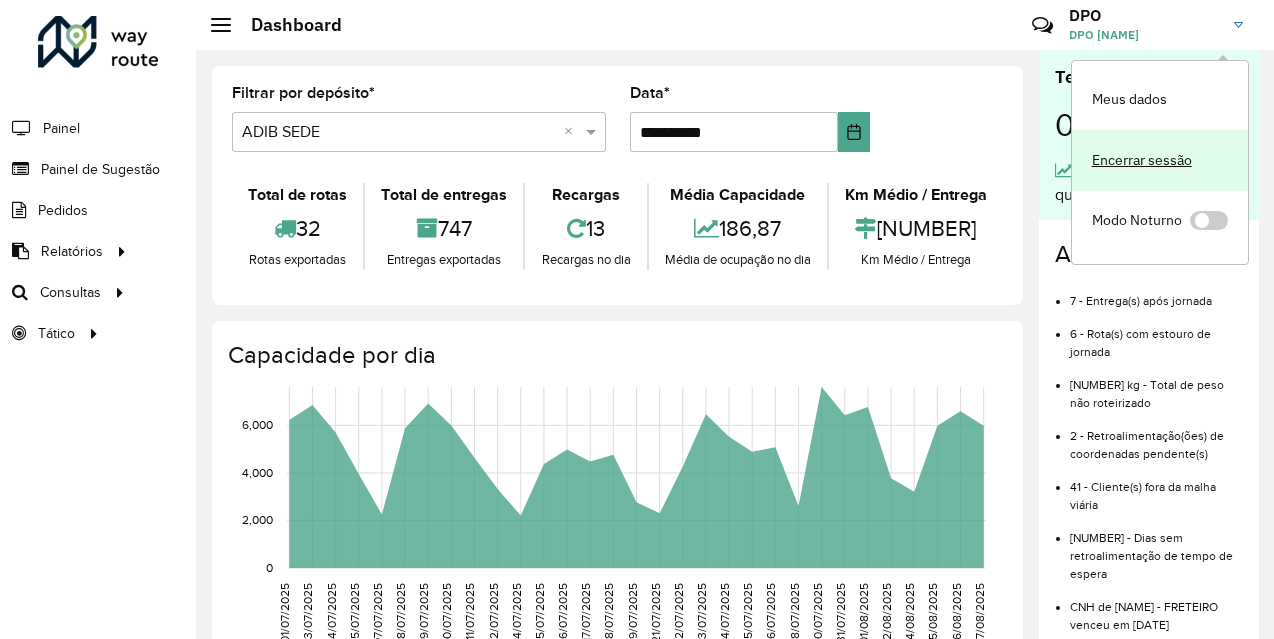 click on "Encerrar sessão" 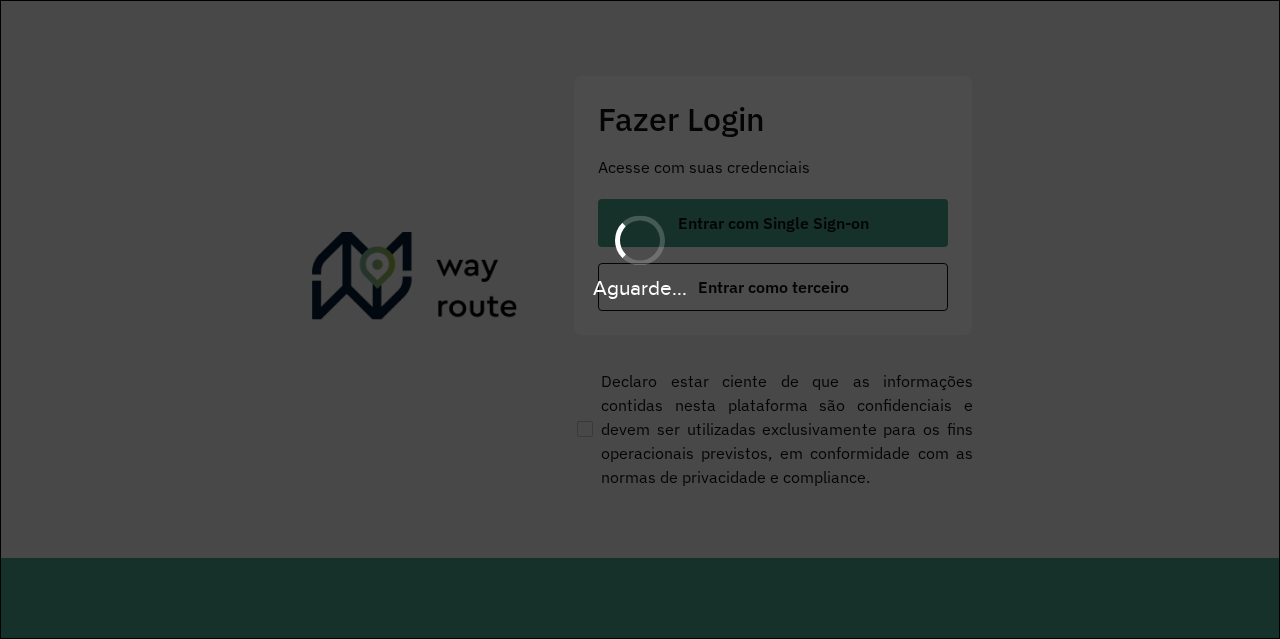 scroll, scrollTop: 0, scrollLeft: 0, axis: both 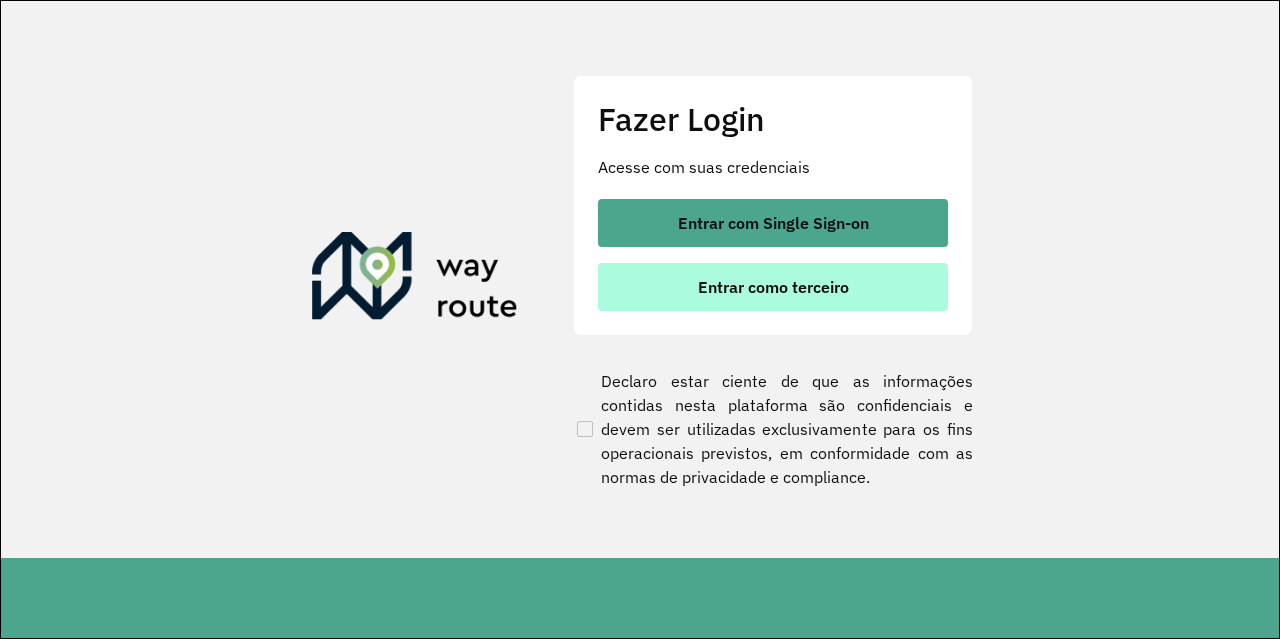 click on "Entrar como terceiro" at bounding box center (773, 287) 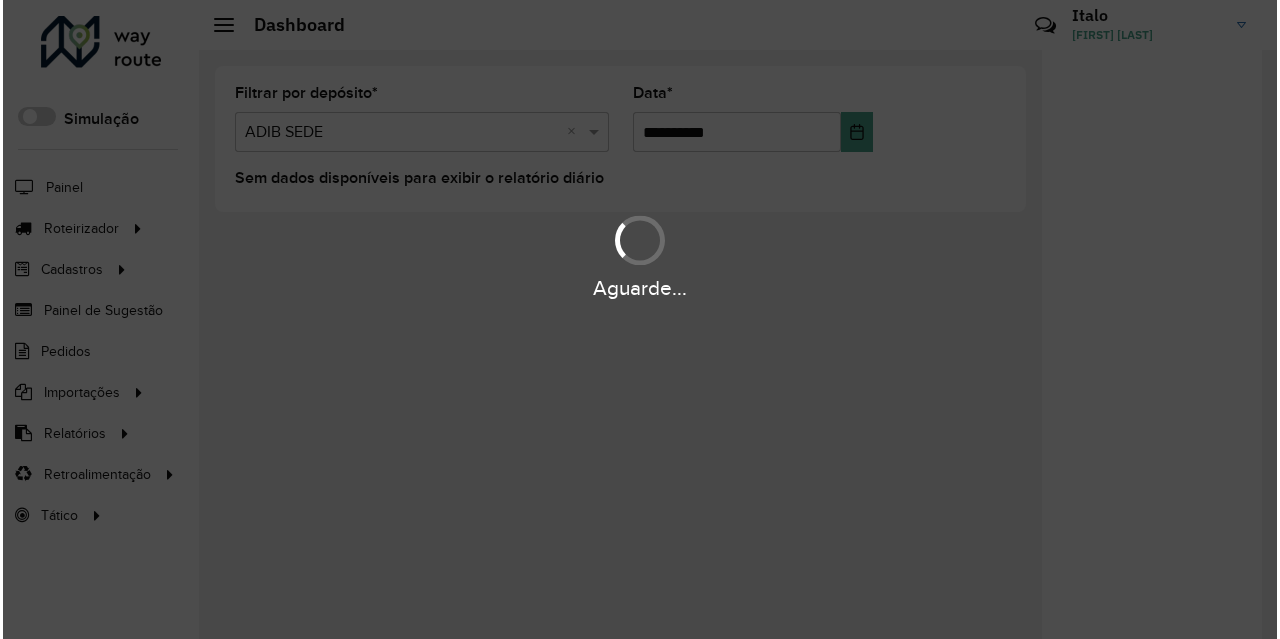 scroll, scrollTop: 0, scrollLeft: 0, axis: both 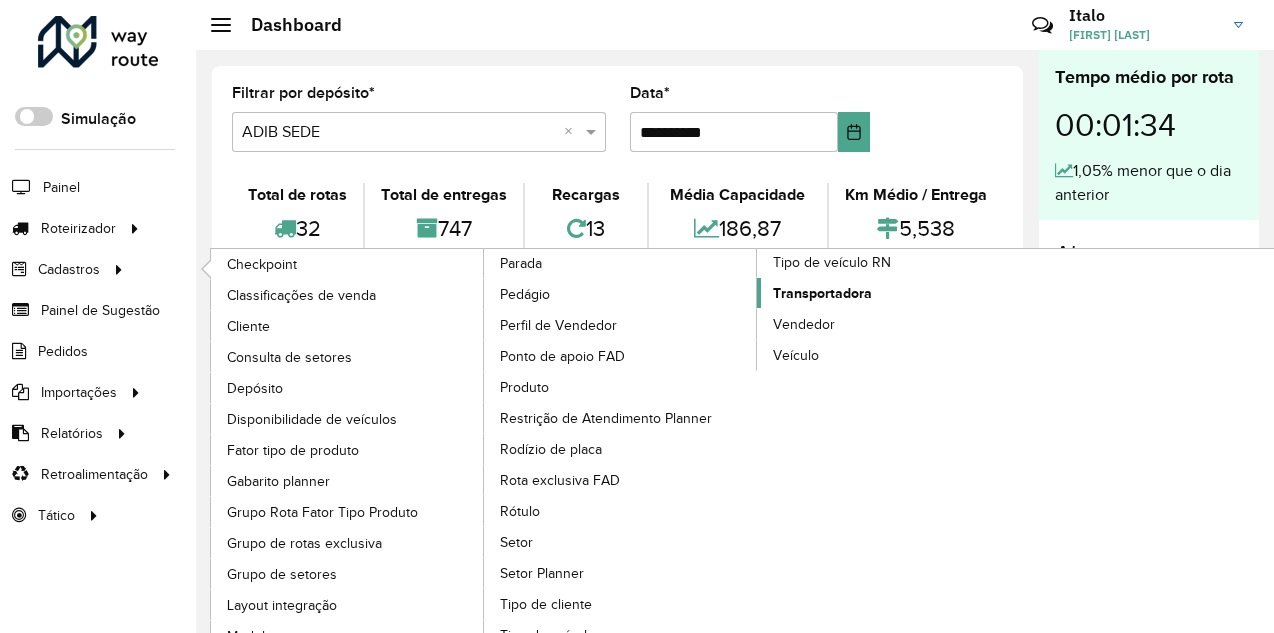 click on "Transportadora" 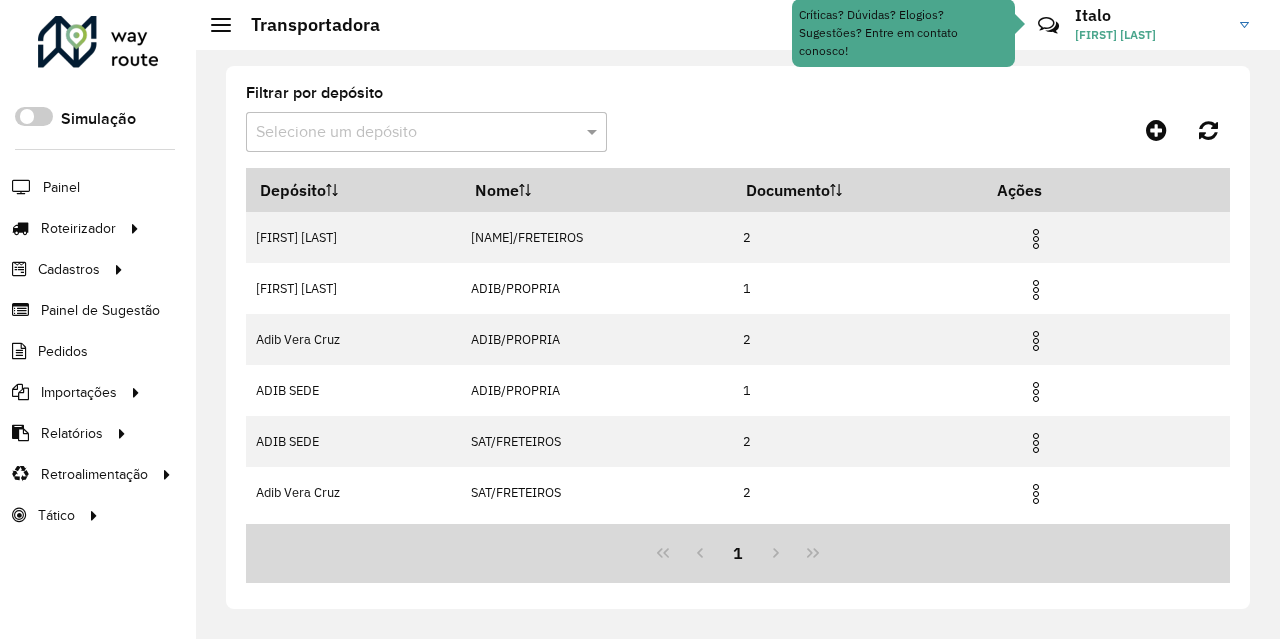 click at bounding box center [406, 133] 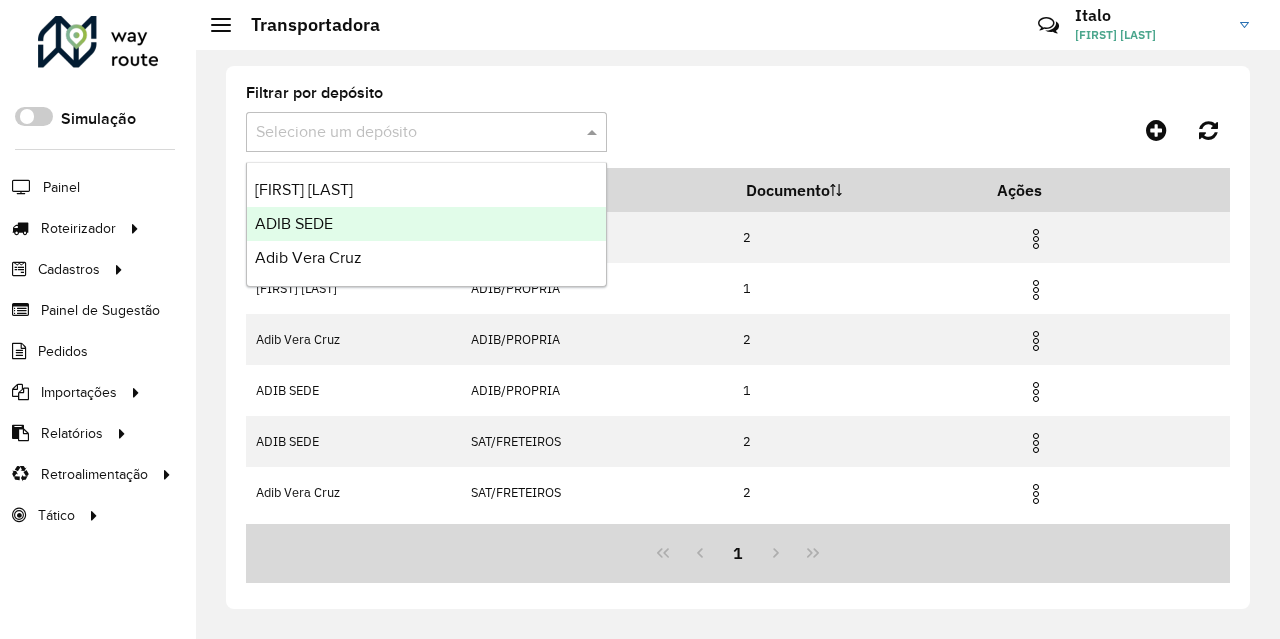 click on "ADIB SEDE" at bounding box center (426, 224) 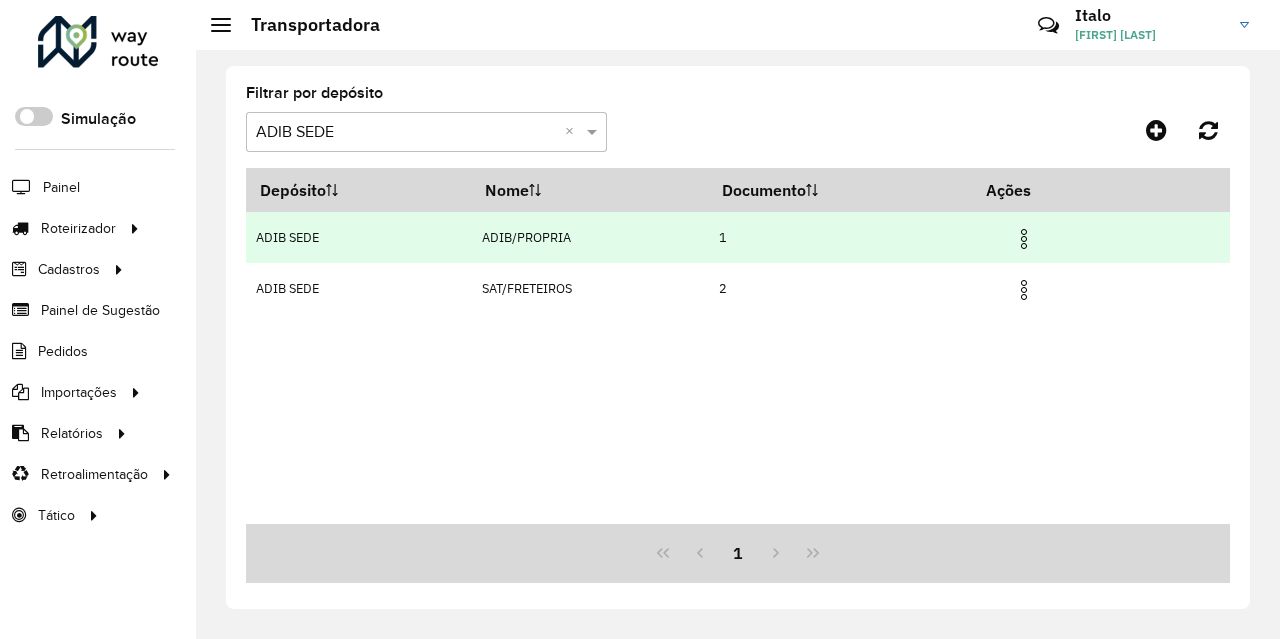 click at bounding box center (1024, 236) 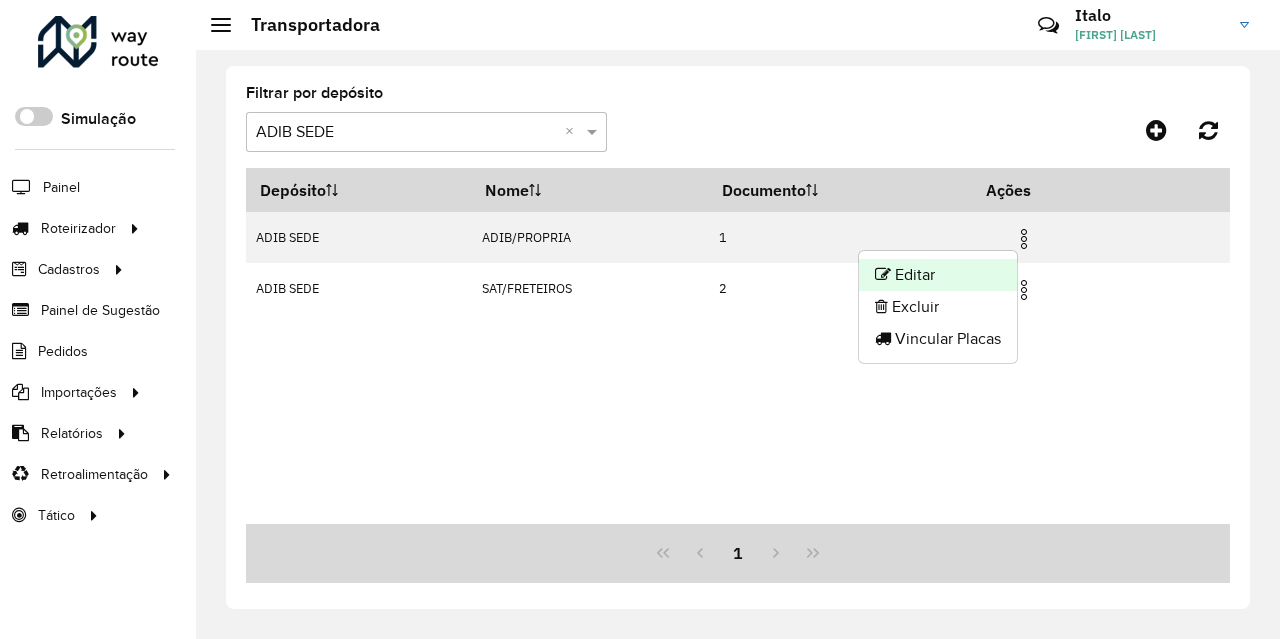 click on "Editar" 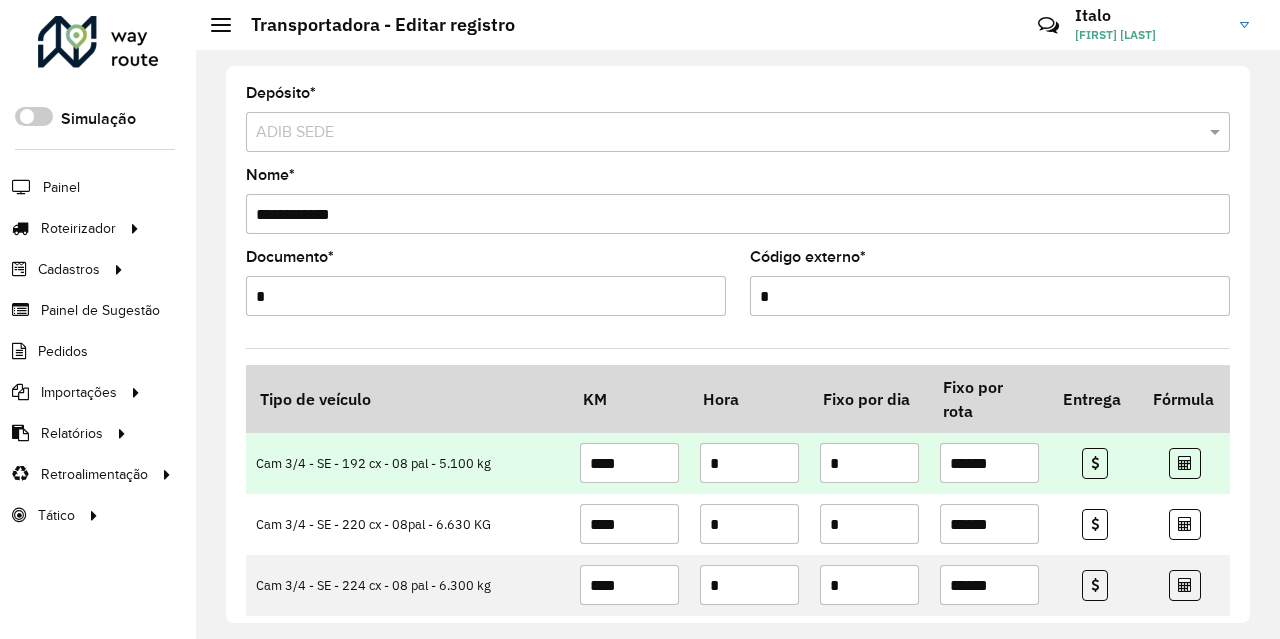 scroll, scrollTop: 100, scrollLeft: 0, axis: vertical 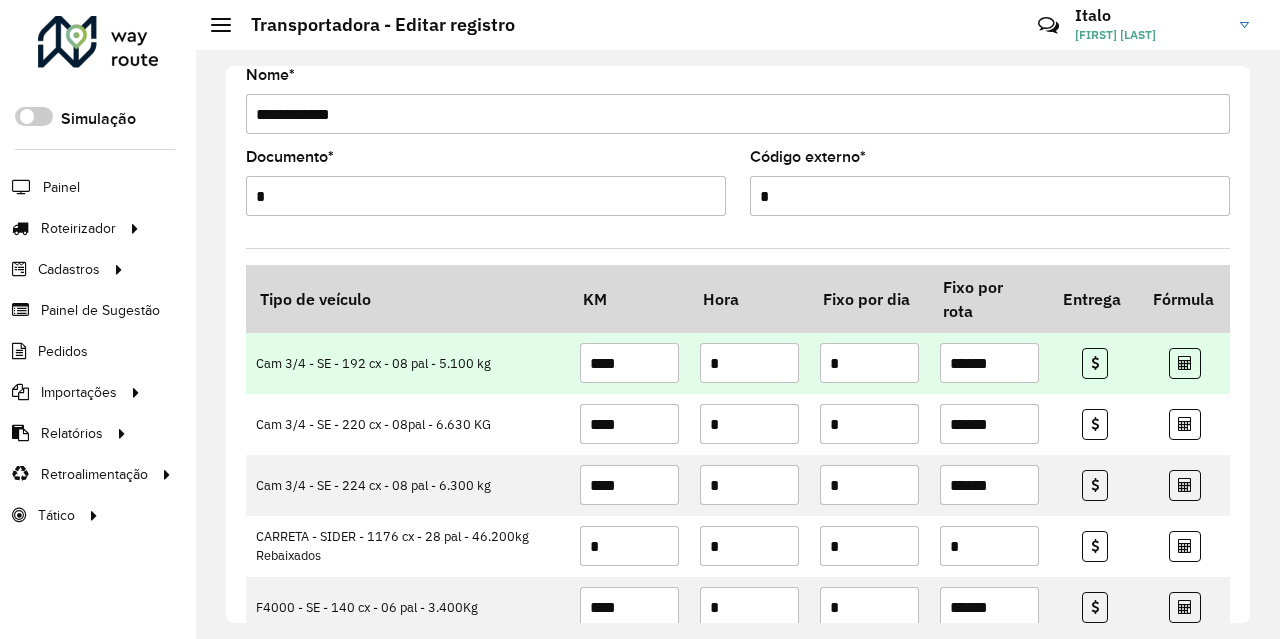 drag, startPoint x: 1002, startPoint y: 366, endPoint x: 937, endPoint y: 369, distance: 65.06919 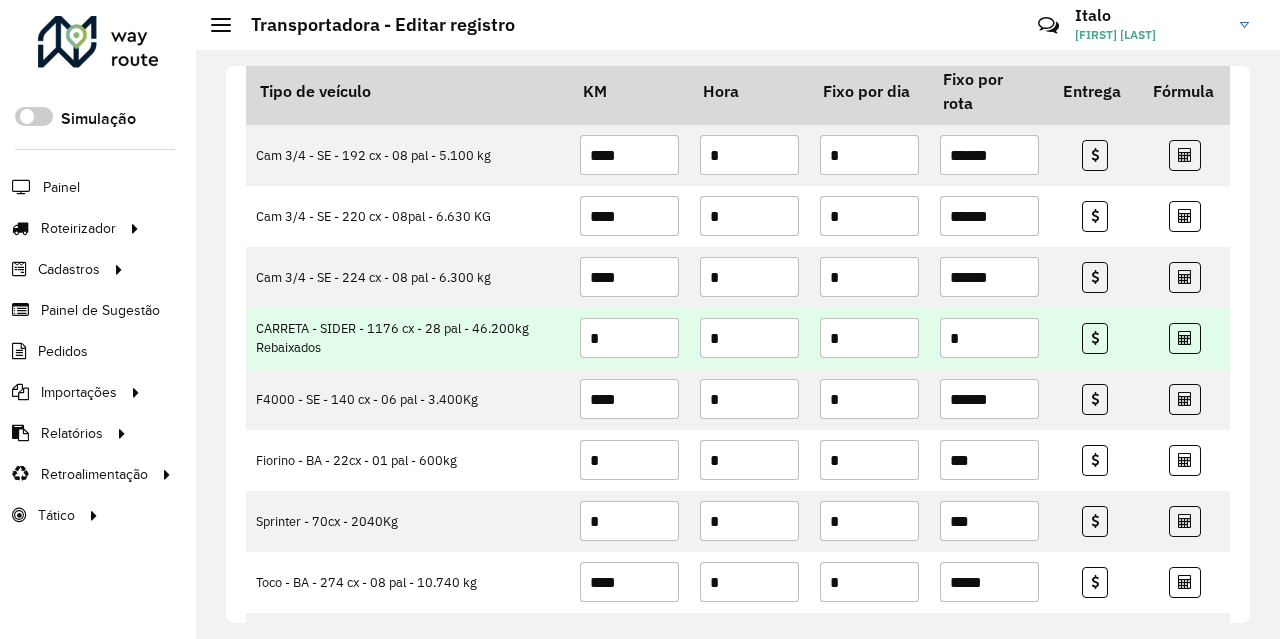 scroll, scrollTop: 300, scrollLeft: 0, axis: vertical 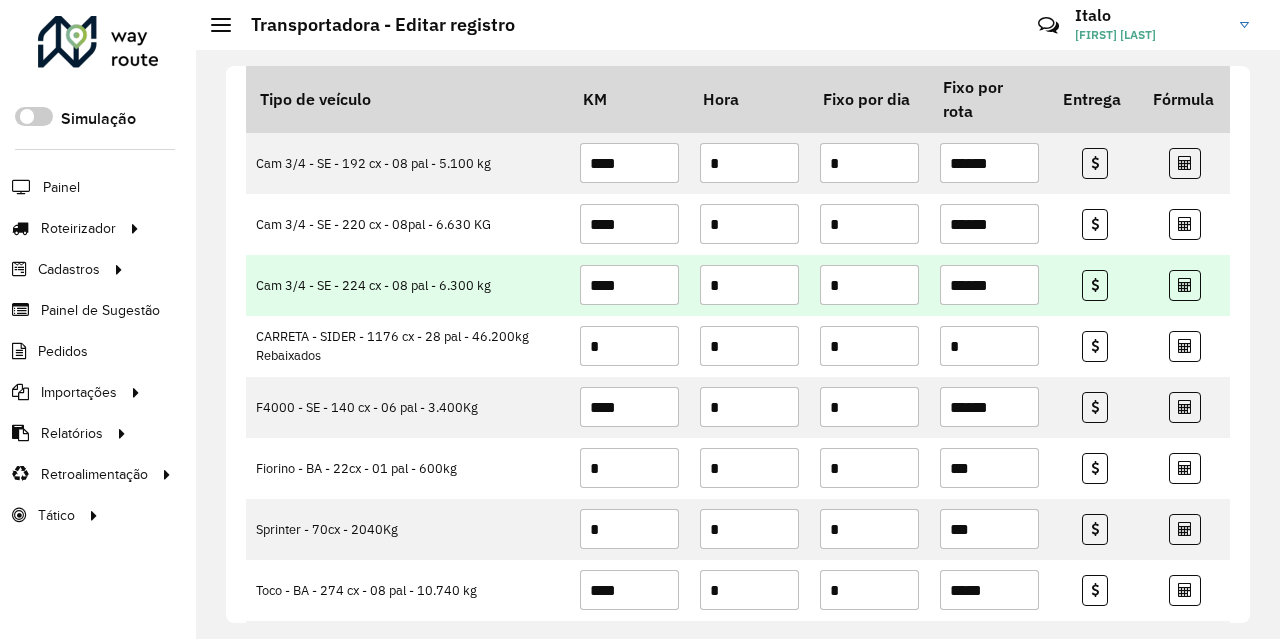 drag, startPoint x: 635, startPoint y: 297, endPoint x: 582, endPoint y: 292, distance: 53.235325 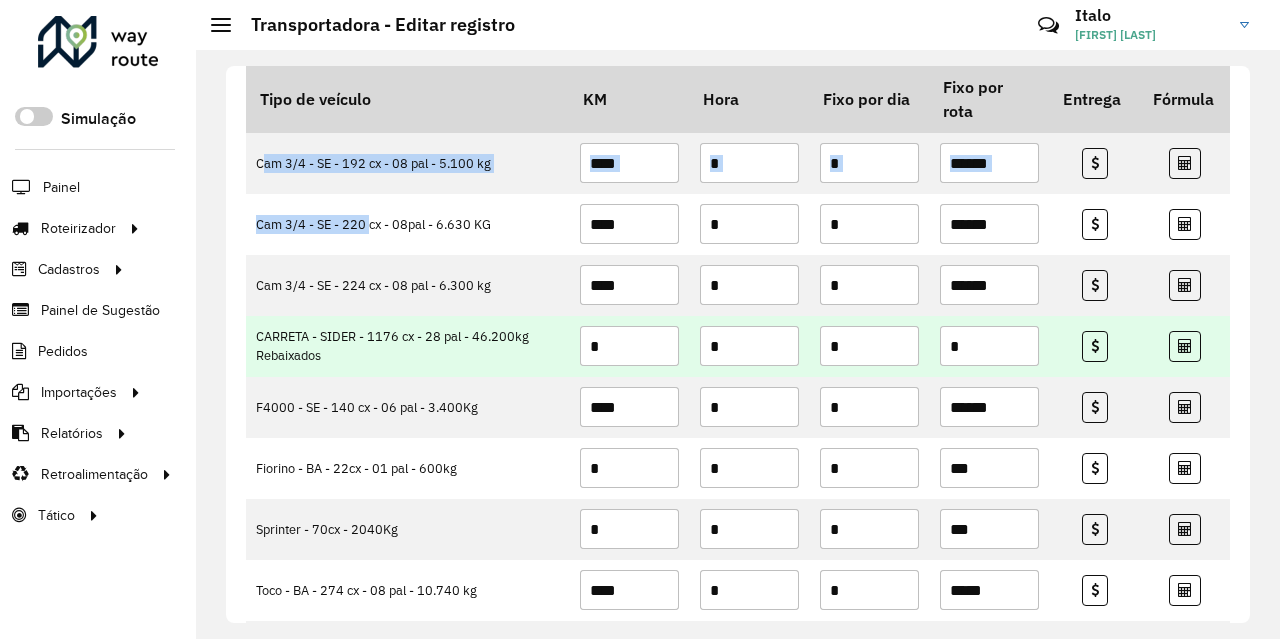 drag, startPoint x: 367, startPoint y: 208, endPoint x: 446, endPoint y: 323, distance: 139.52061 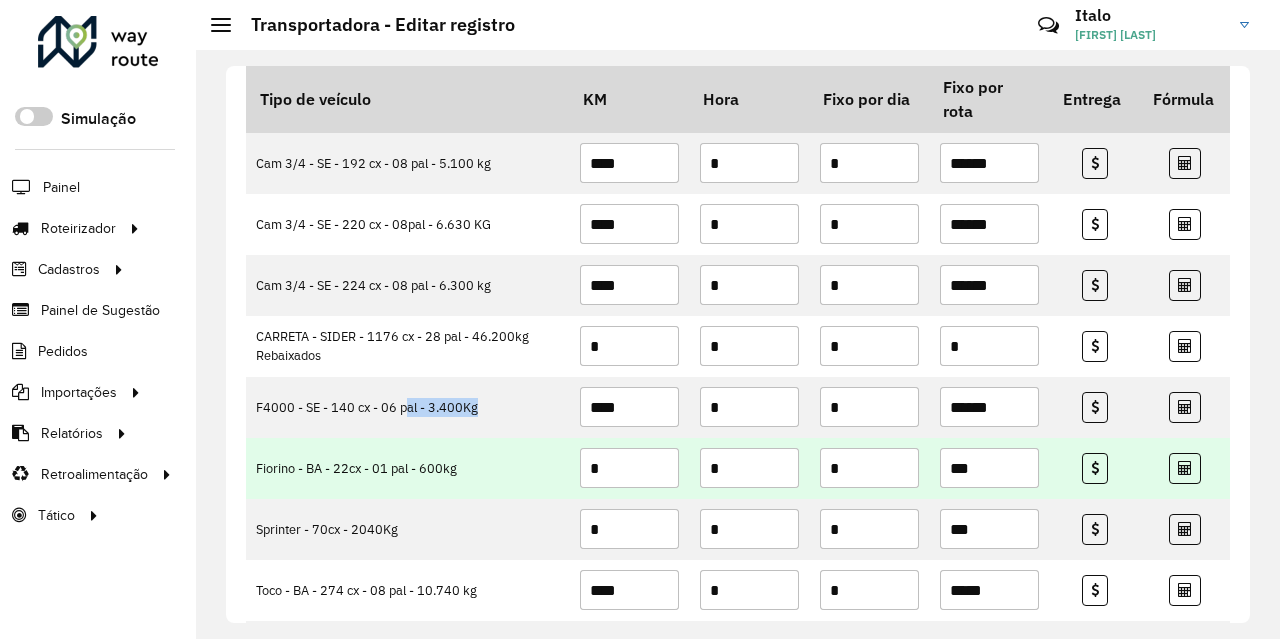 drag, startPoint x: 425, startPoint y: 405, endPoint x: 454, endPoint y: 456, distance: 58.66856 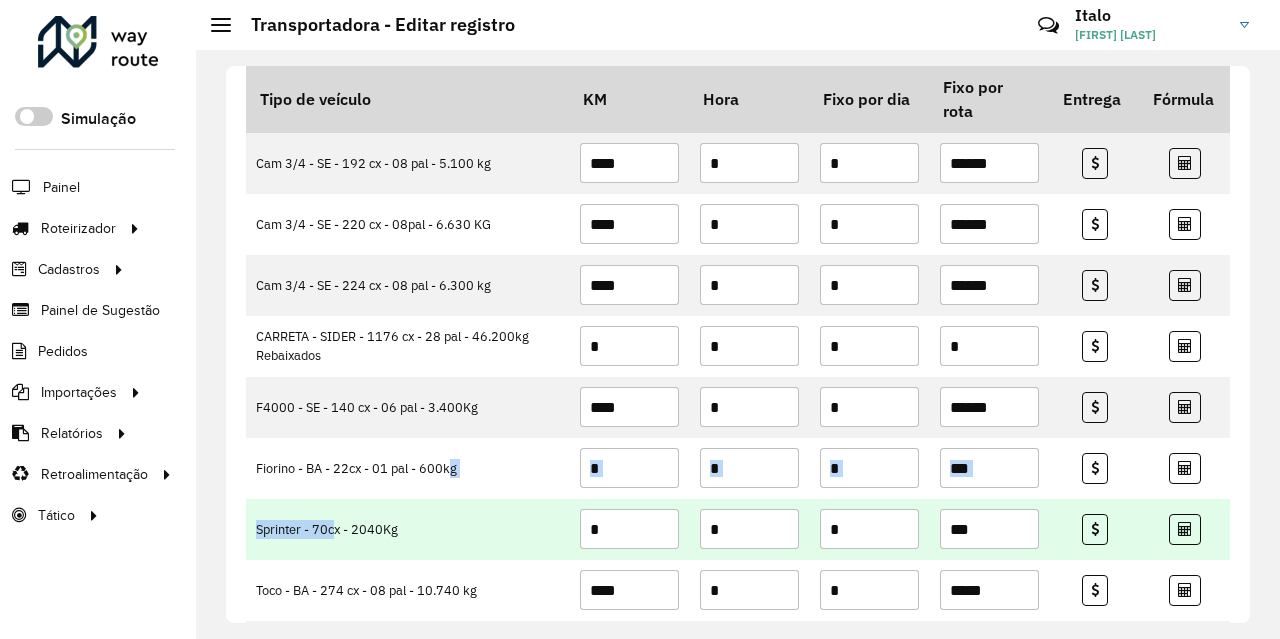 drag, startPoint x: 454, startPoint y: 495, endPoint x: 331, endPoint y: 536, distance: 129.65338 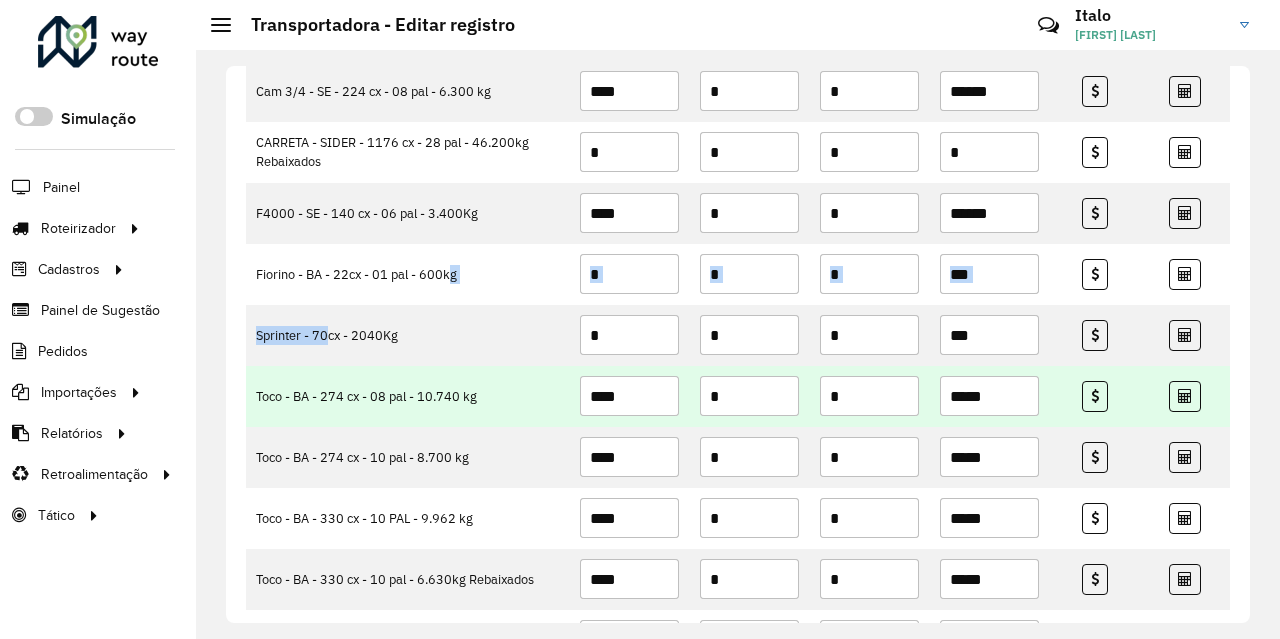 scroll, scrollTop: 500, scrollLeft: 0, axis: vertical 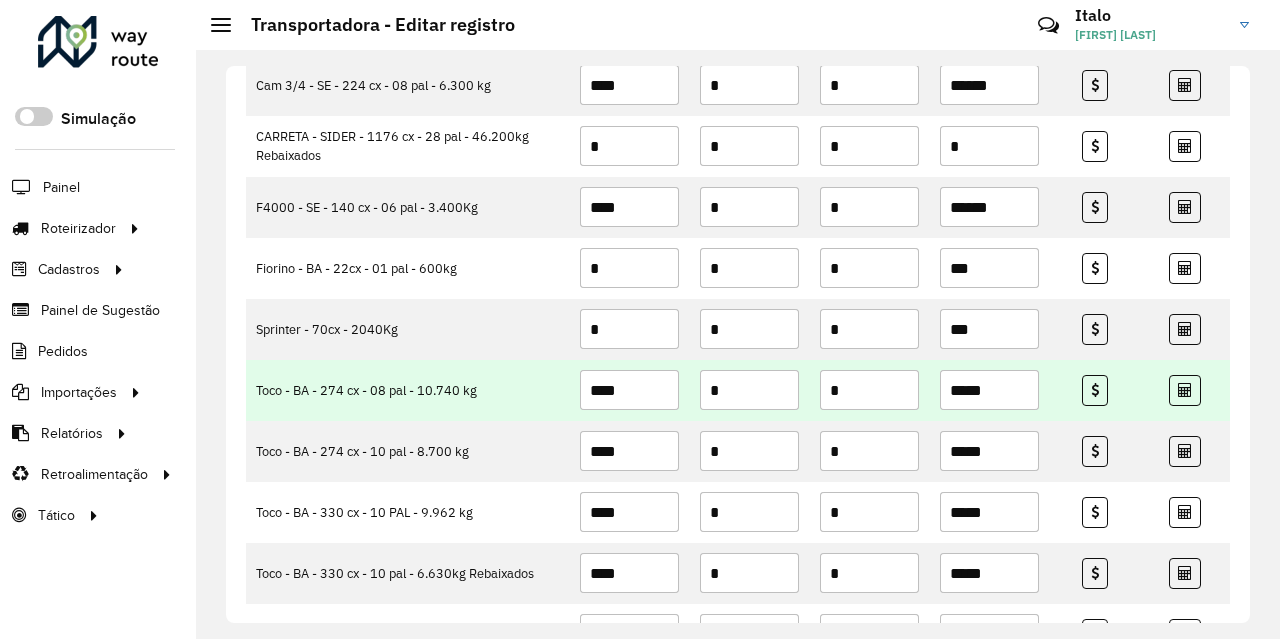 drag, startPoint x: 600, startPoint y: 394, endPoint x: 523, endPoint y: 395, distance: 77.00649 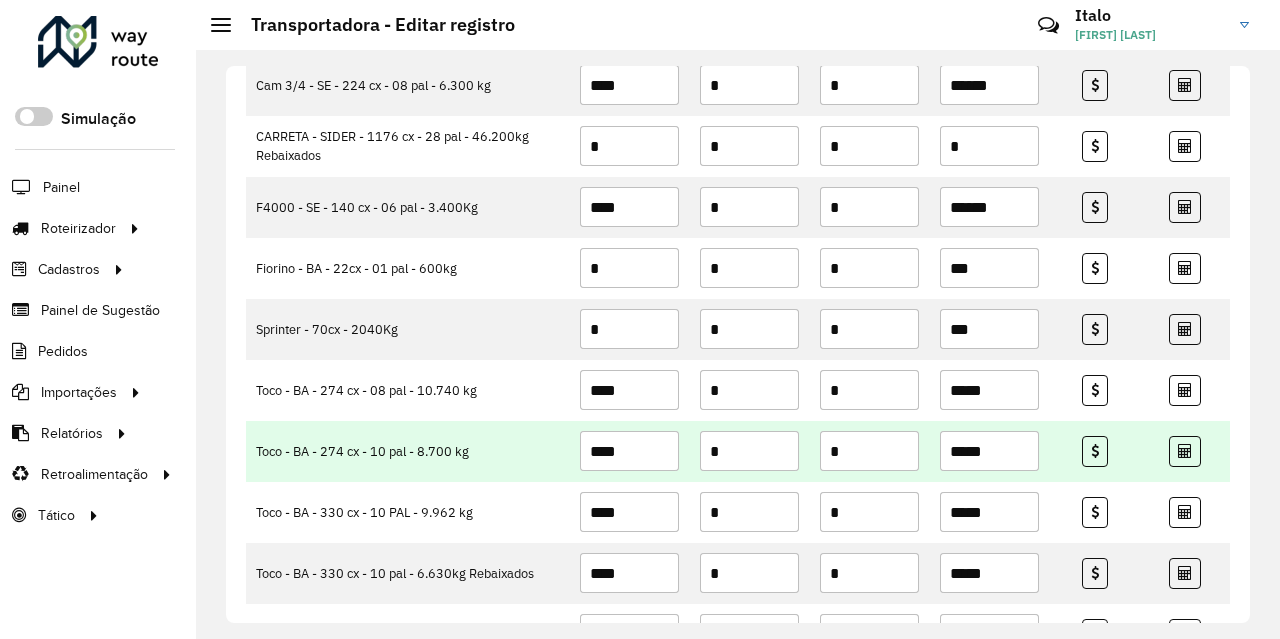 drag, startPoint x: 959, startPoint y: 447, endPoint x: 882, endPoint y: 462, distance: 78.44743 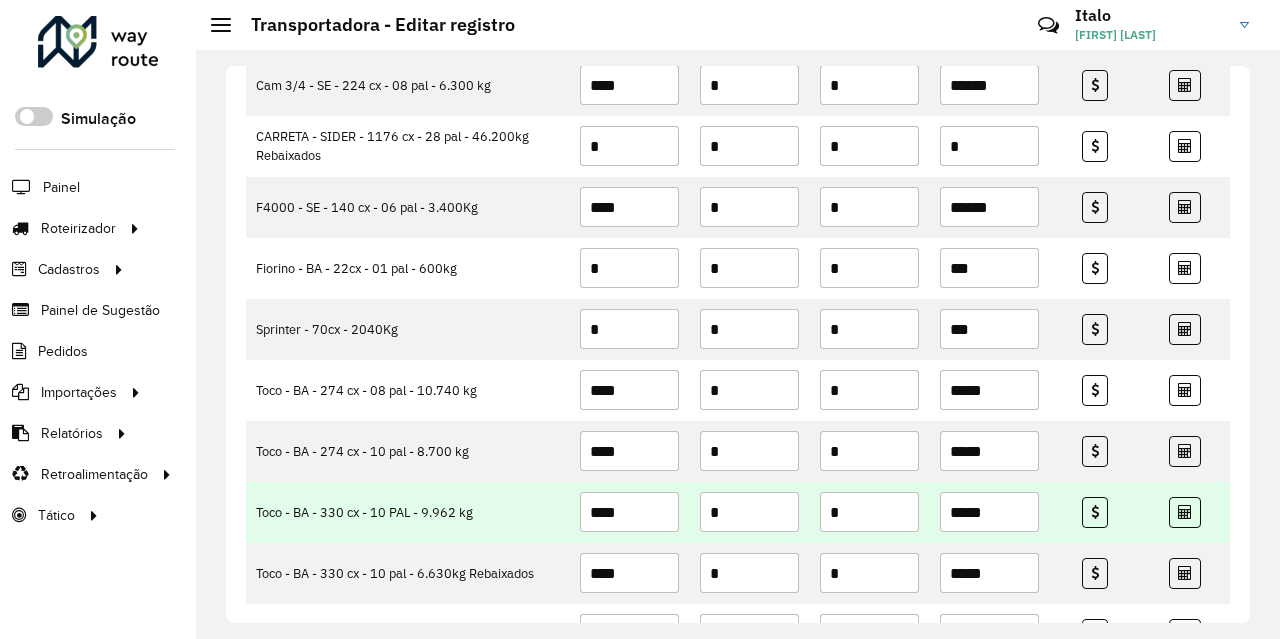drag, startPoint x: 562, startPoint y: 535, endPoint x: 486, endPoint y: 524, distance: 76.79192 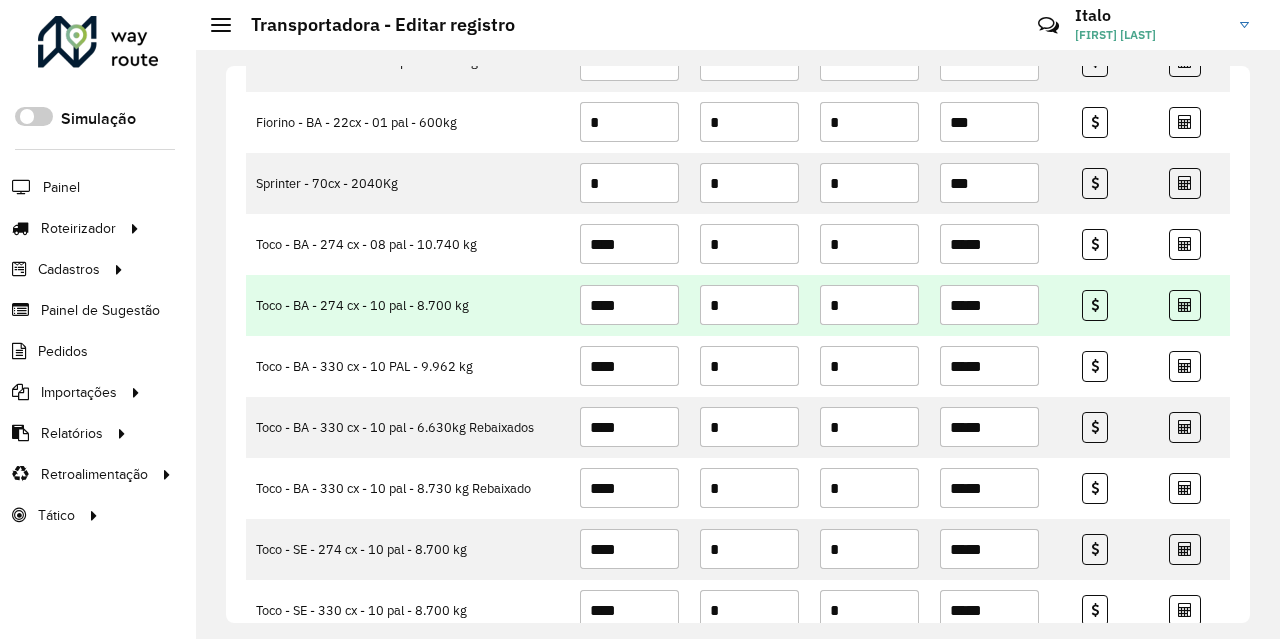 scroll, scrollTop: 600, scrollLeft: 0, axis: vertical 